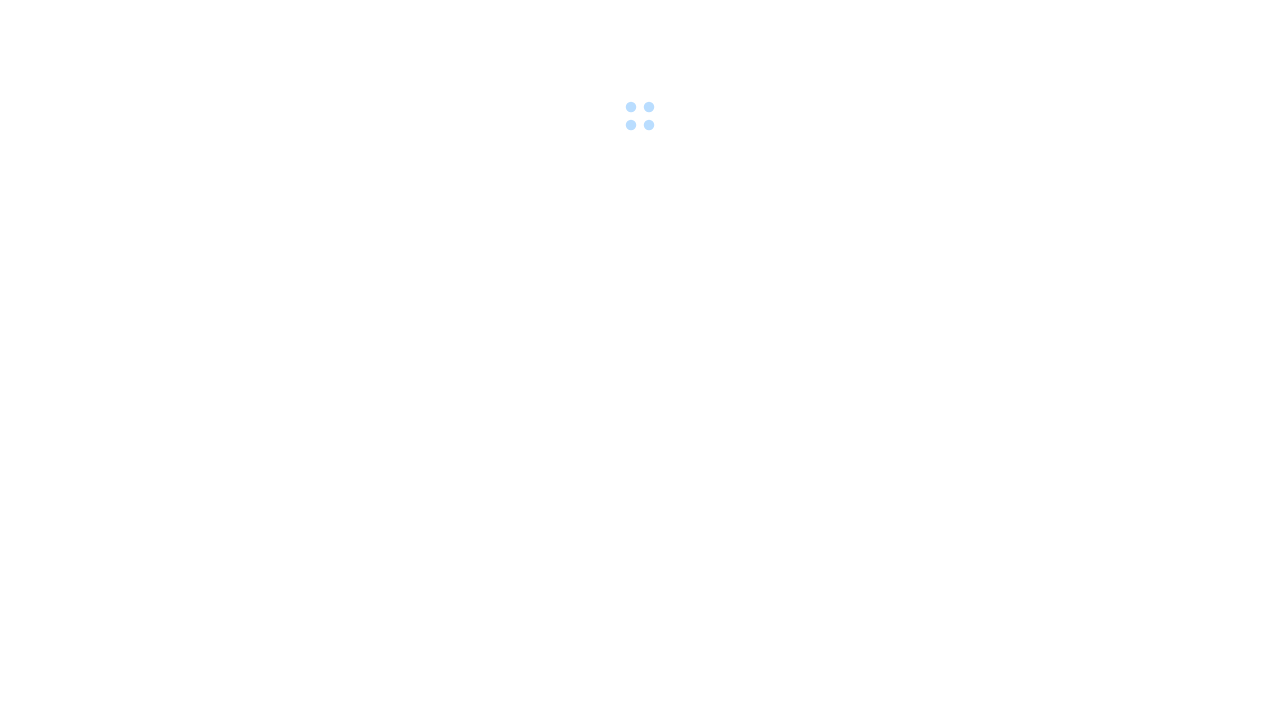 scroll, scrollTop: 0, scrollLeft: 0, axis: both 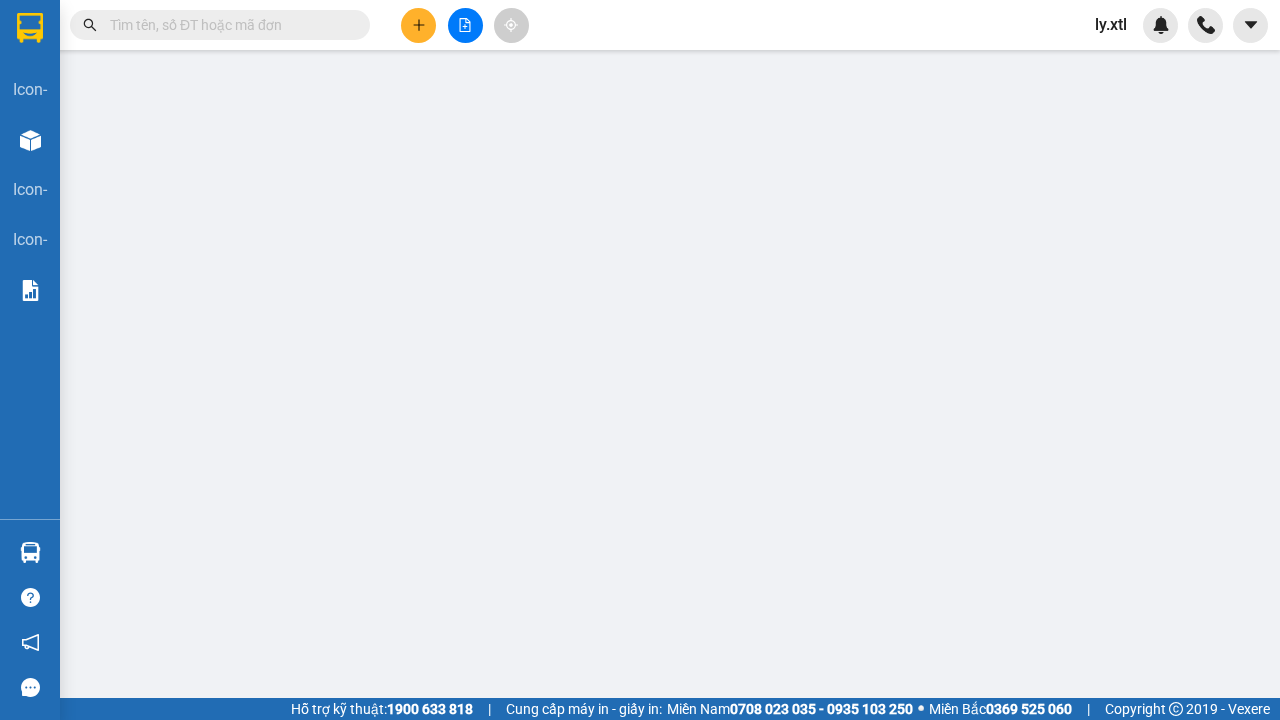 click on "VP Cầu [GEOGRAPHIC_DATA]" at bounding box center (640, 245) 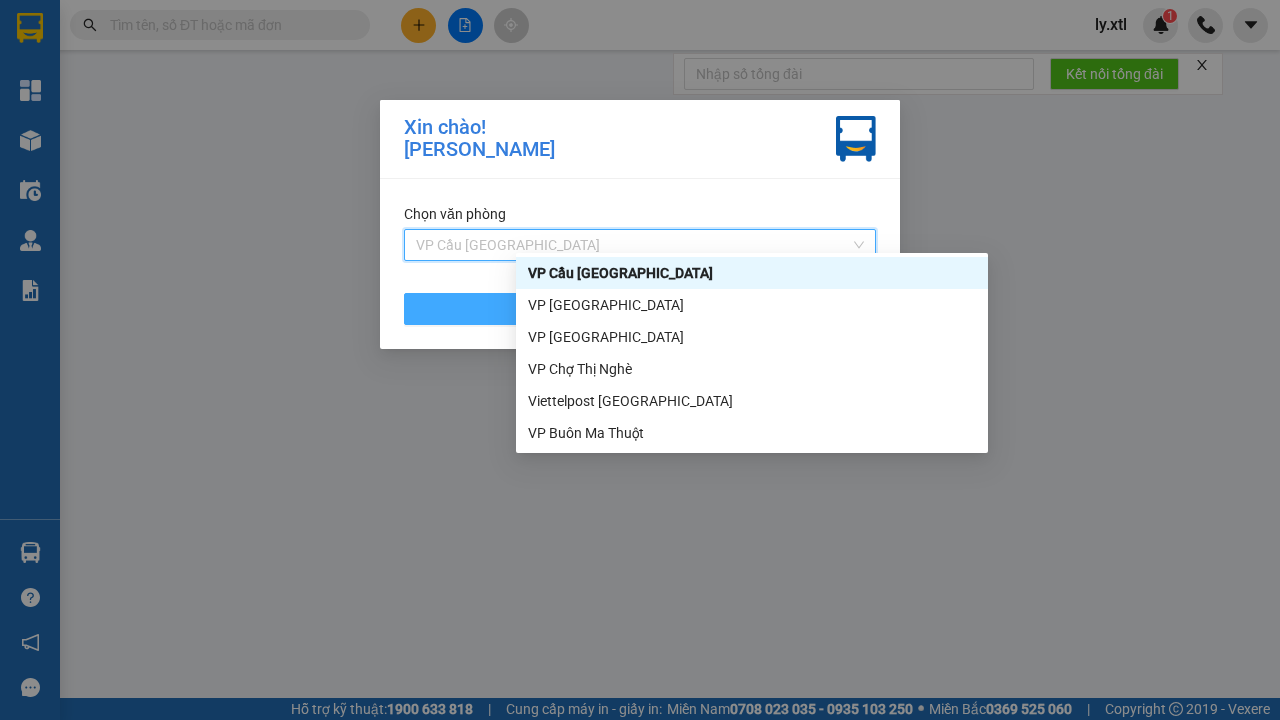 click on "VP Cầu [GEOGRAPHIC_DATA]" at bounding box center (752, 273) 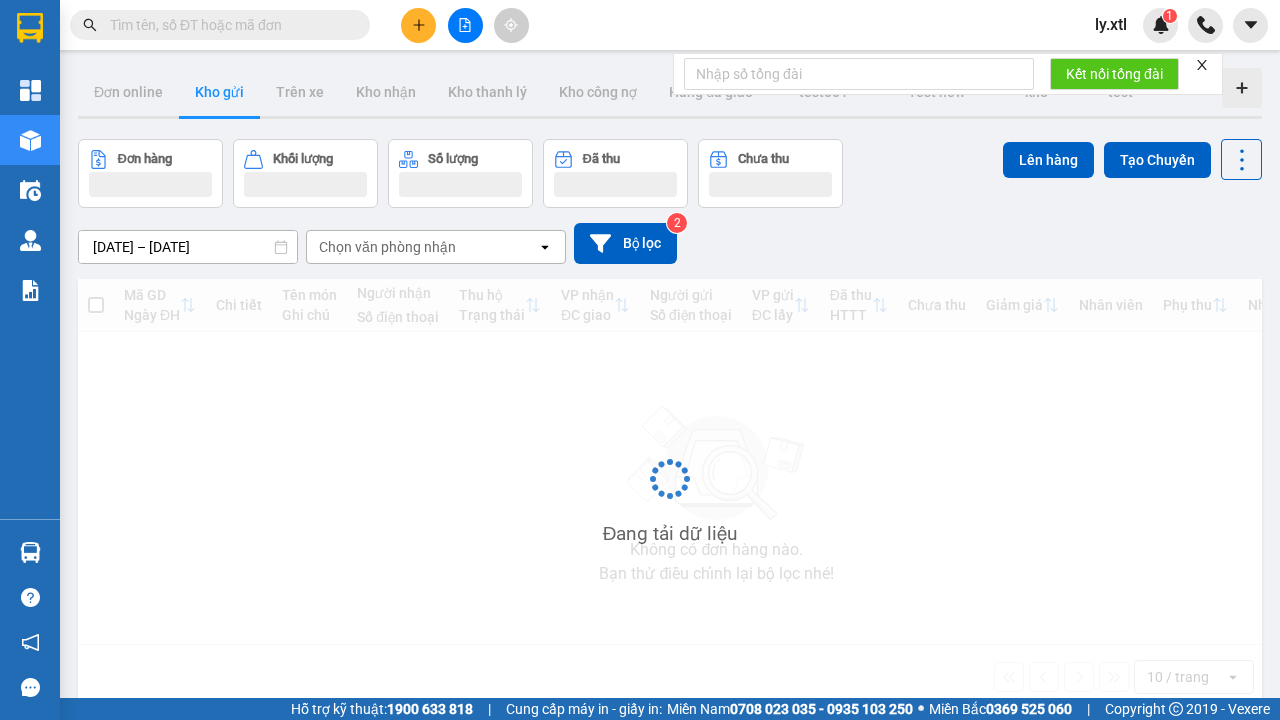 click 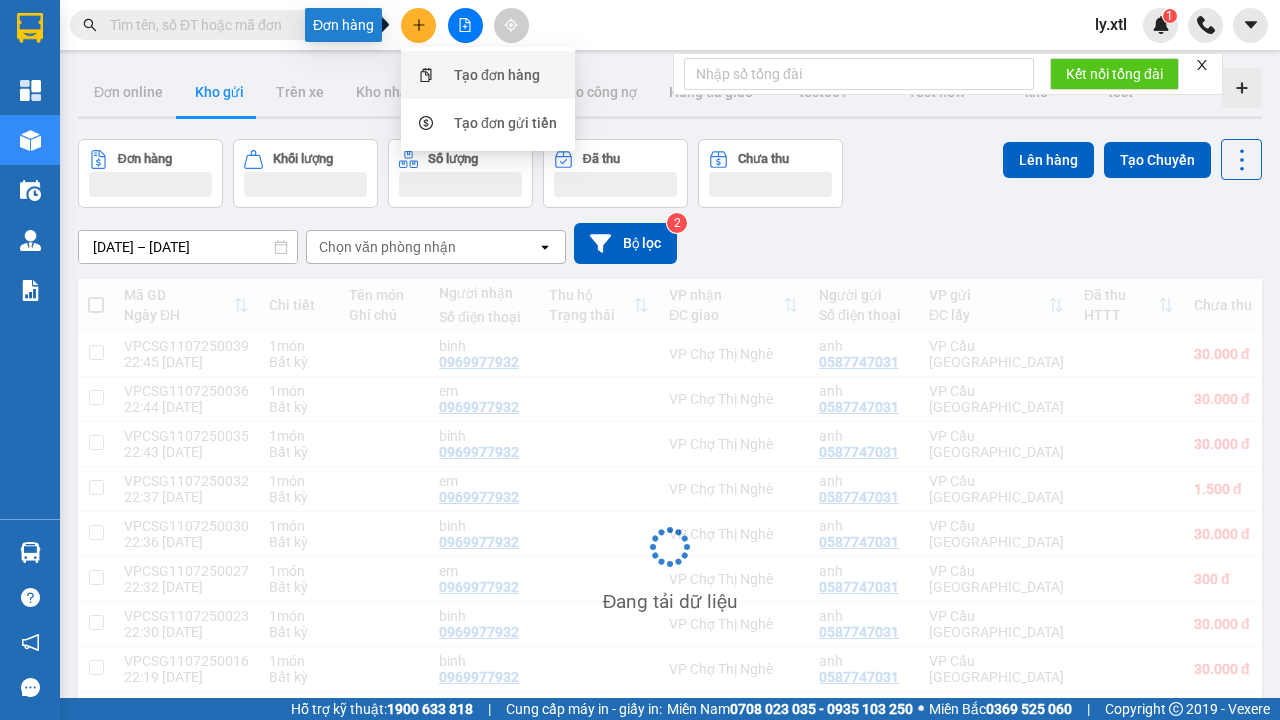 click on "Tạo đơn hàng" at bounding box center (497, 75) 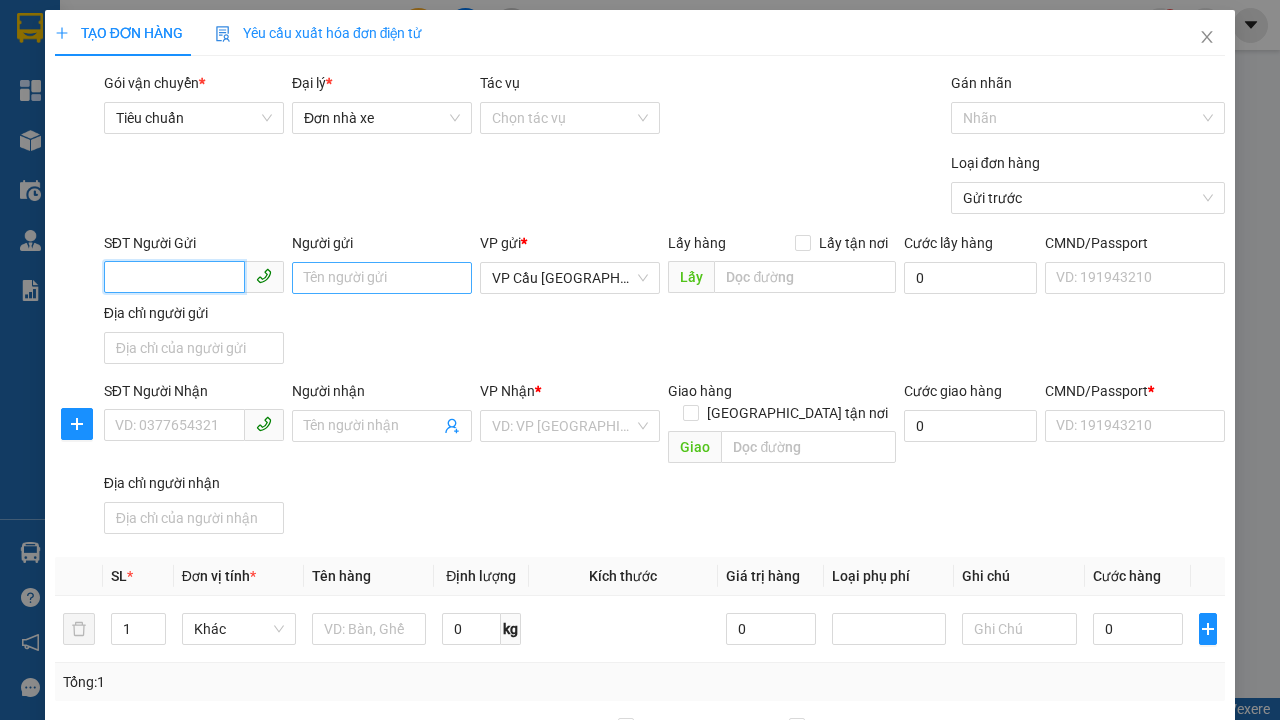 click on "SĐT Người Gửi" at bounding box center [174, 277] 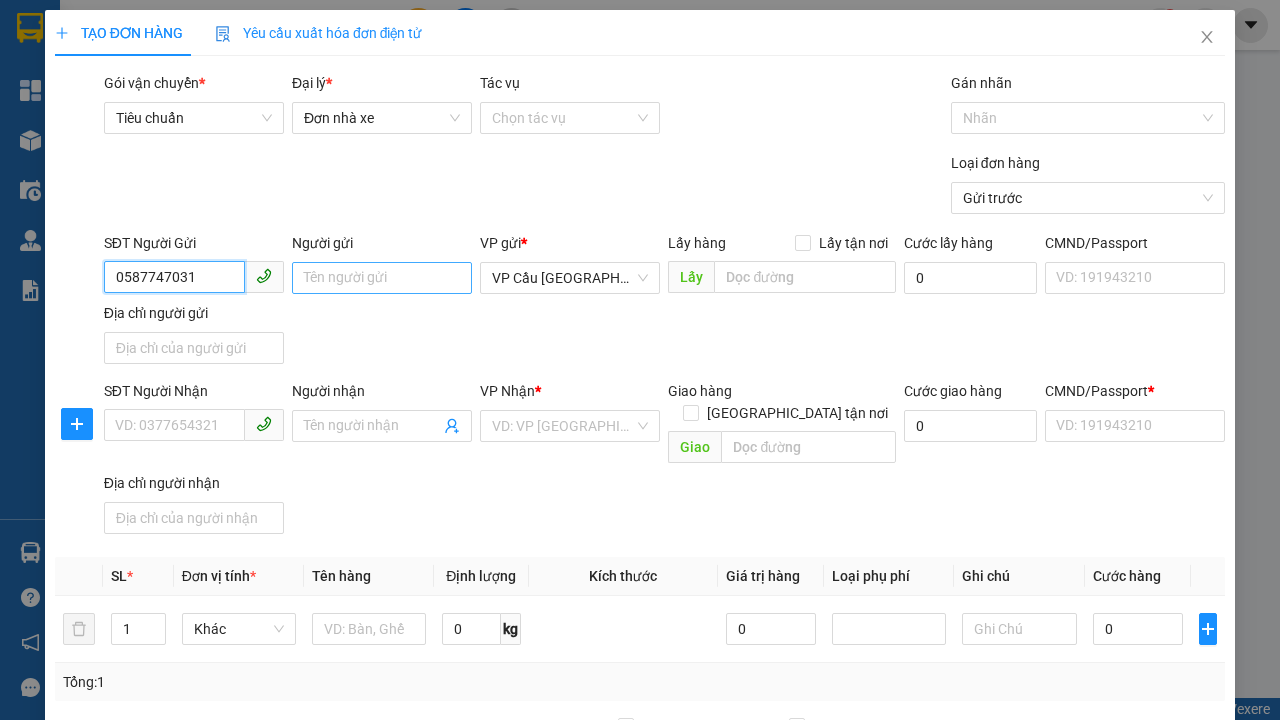 type on "0587747031" 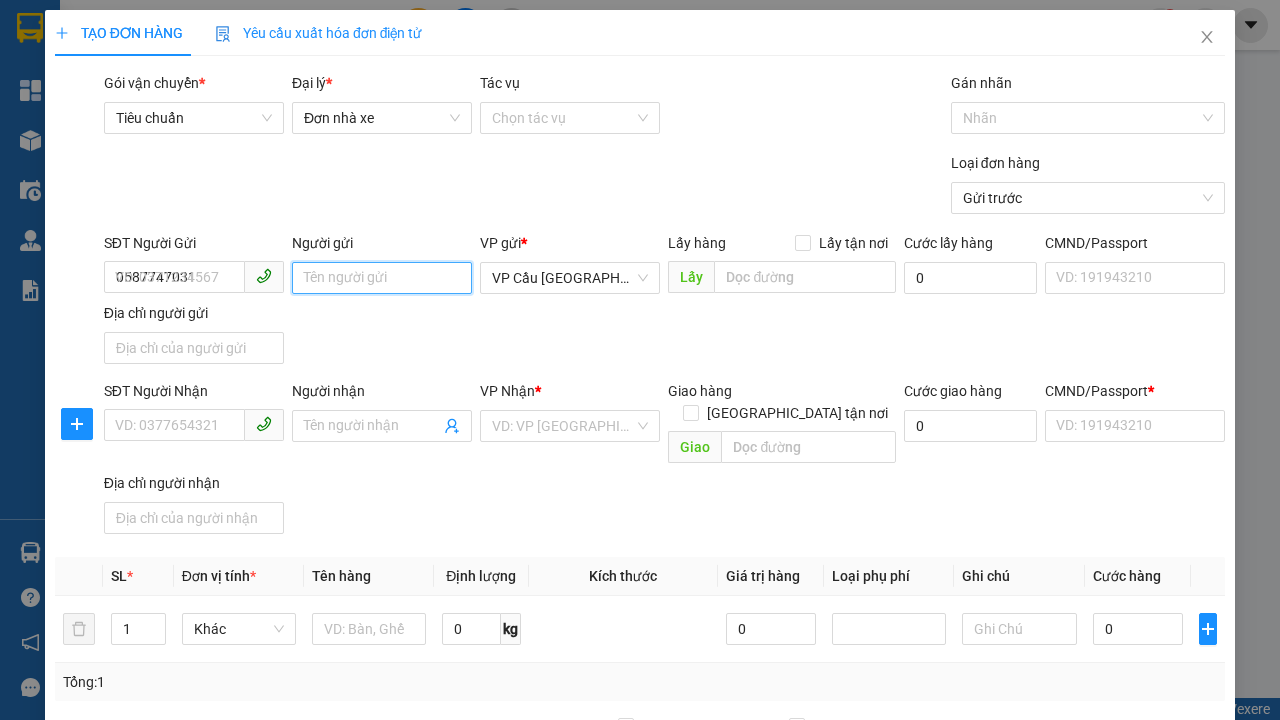 click on "Người gửi" at bounding box center (382, 278) 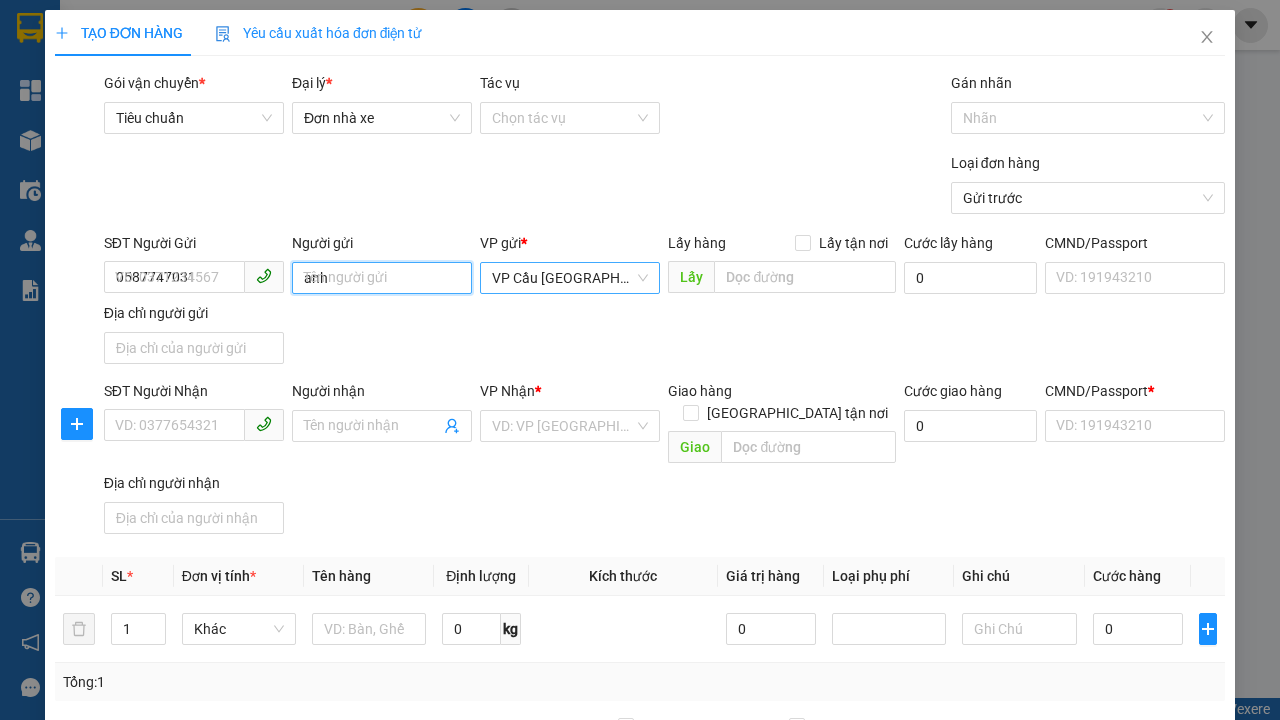 click on "VP Cầu [GEOGRAPHIC_DATA]" at bounding box center [570, 278] 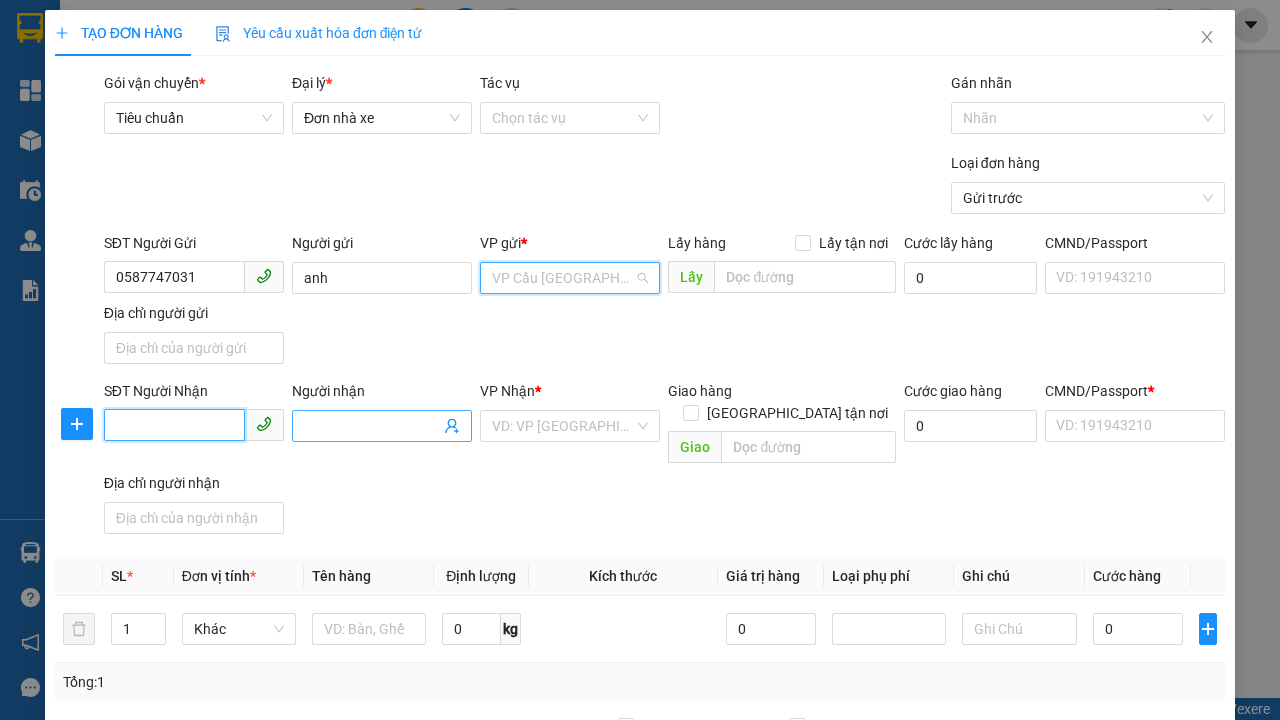 click on "SĐT Người Nhận" at bounding box center [174, 425] 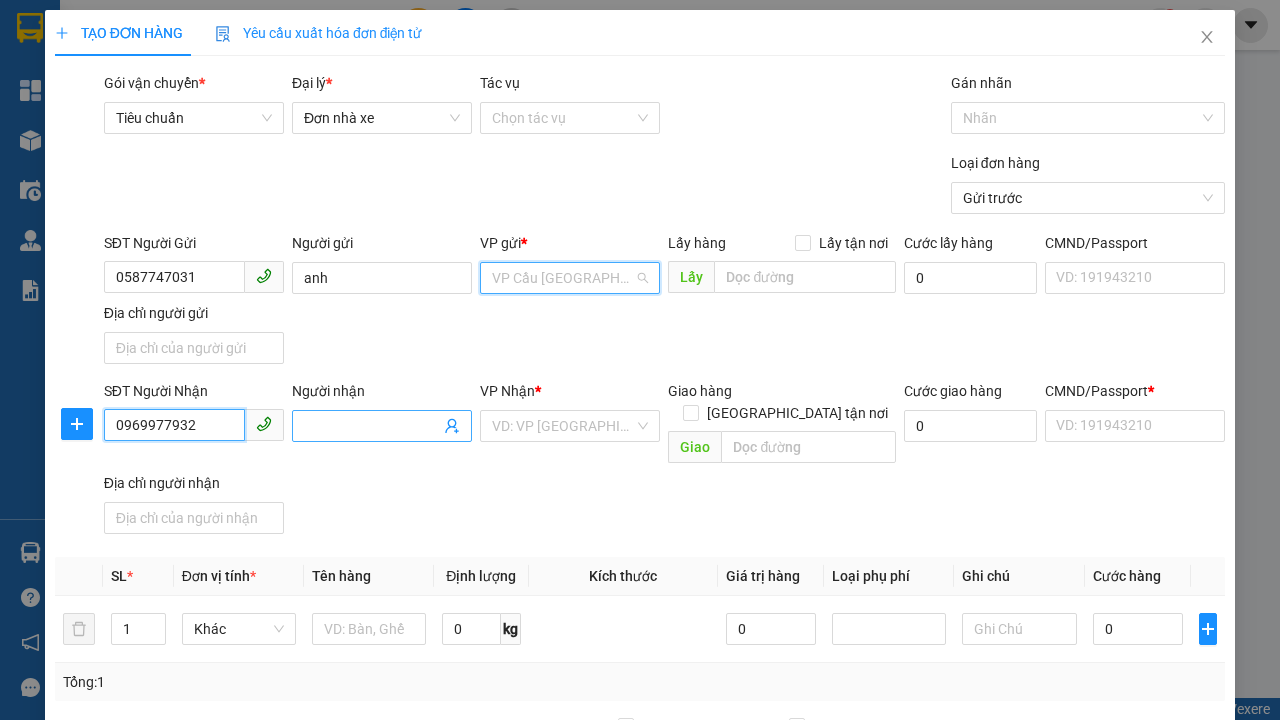 type on "0969977932" 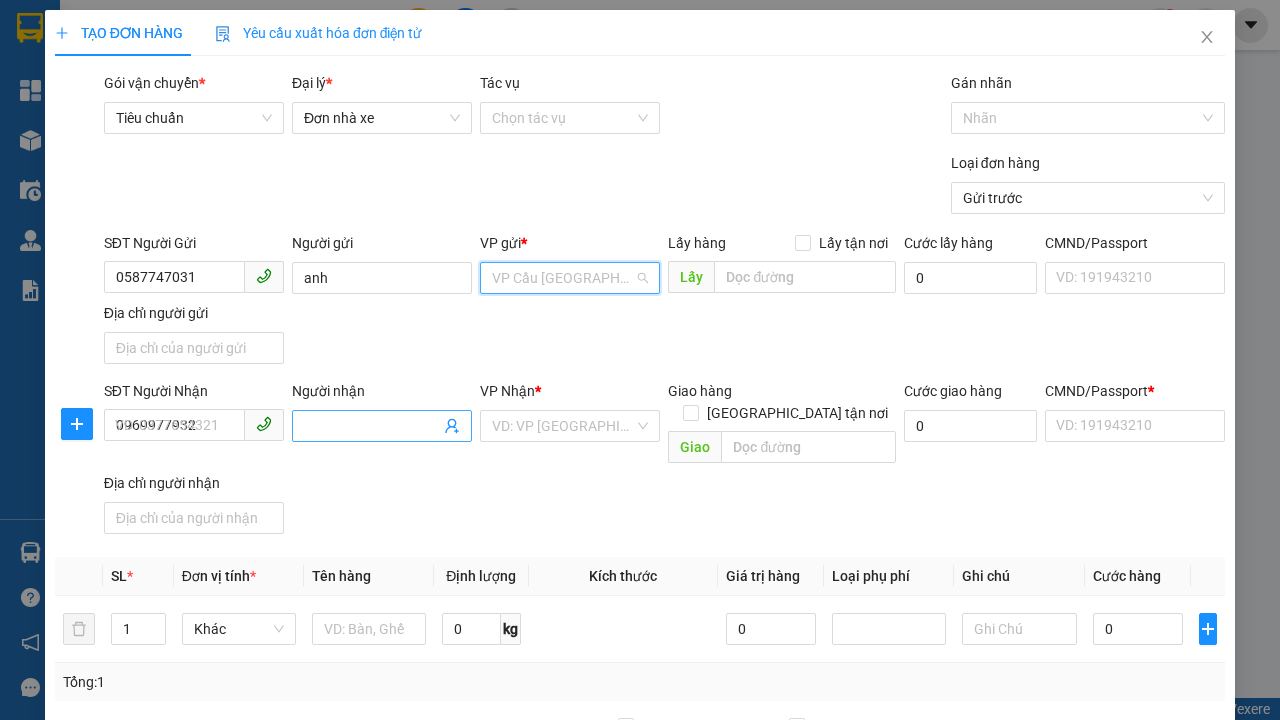 click on "Người nhận" at bounding box center (372, 426) 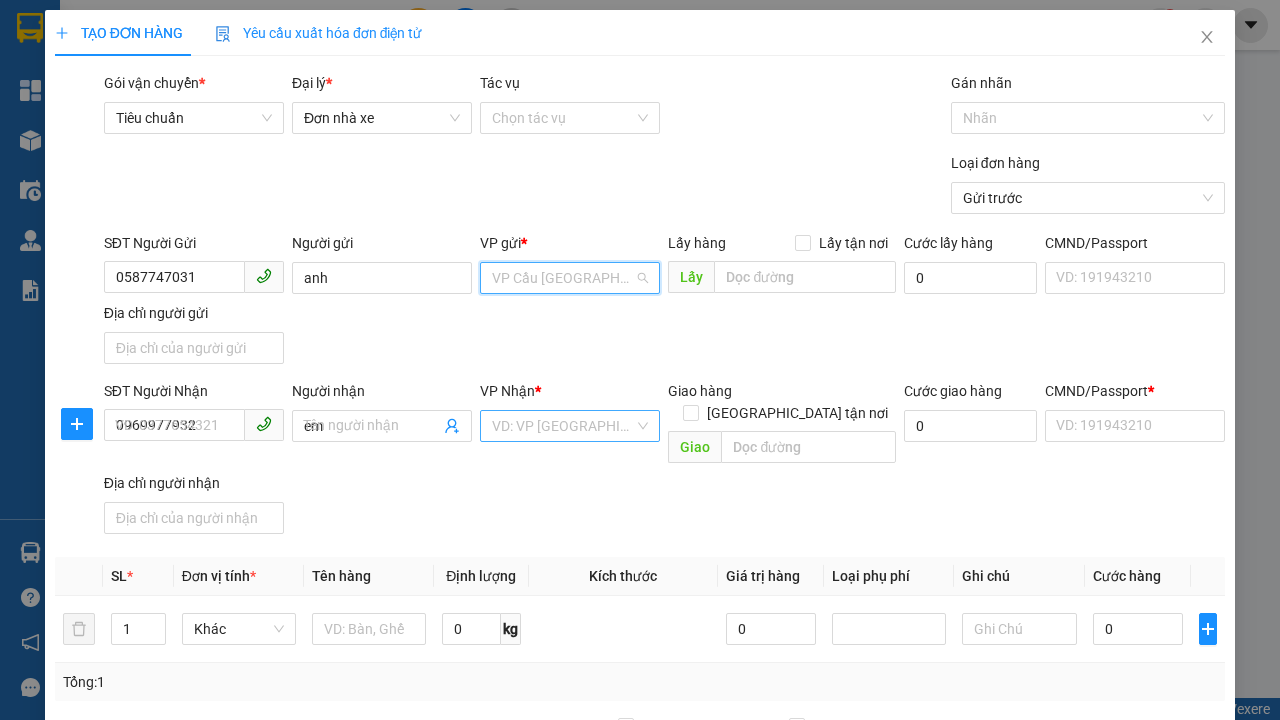 type on "em" 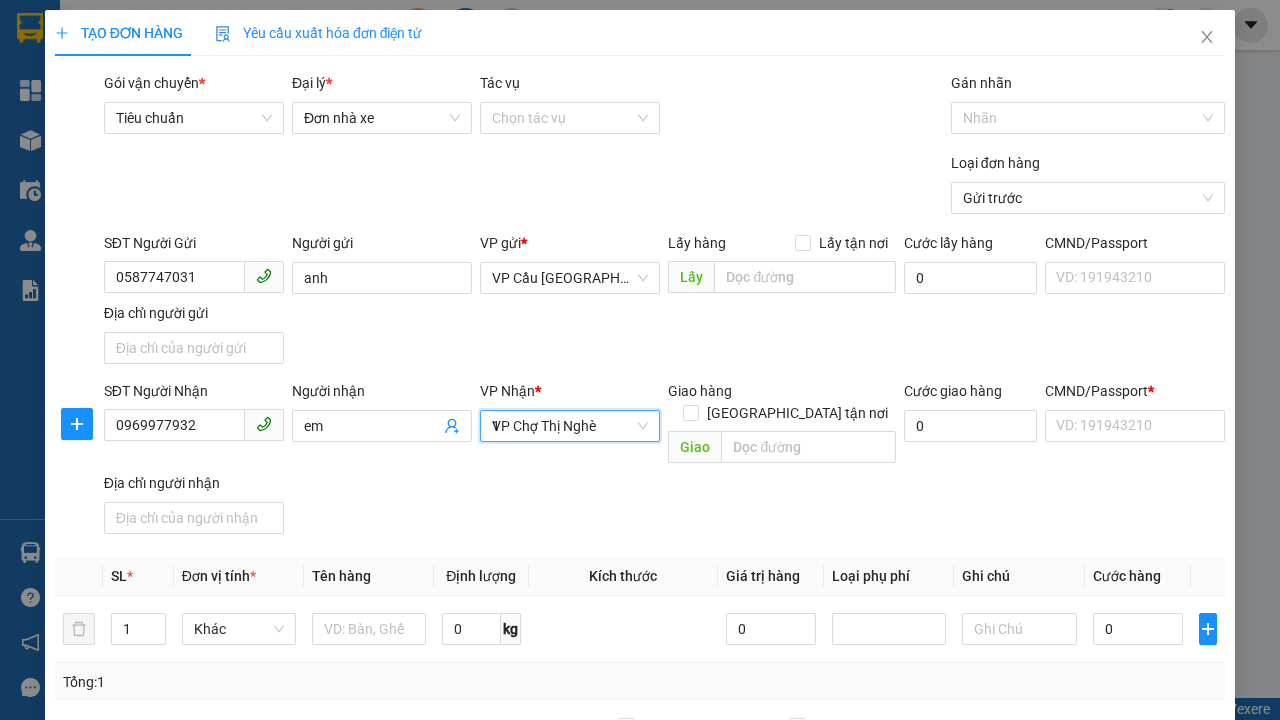 type on "1" 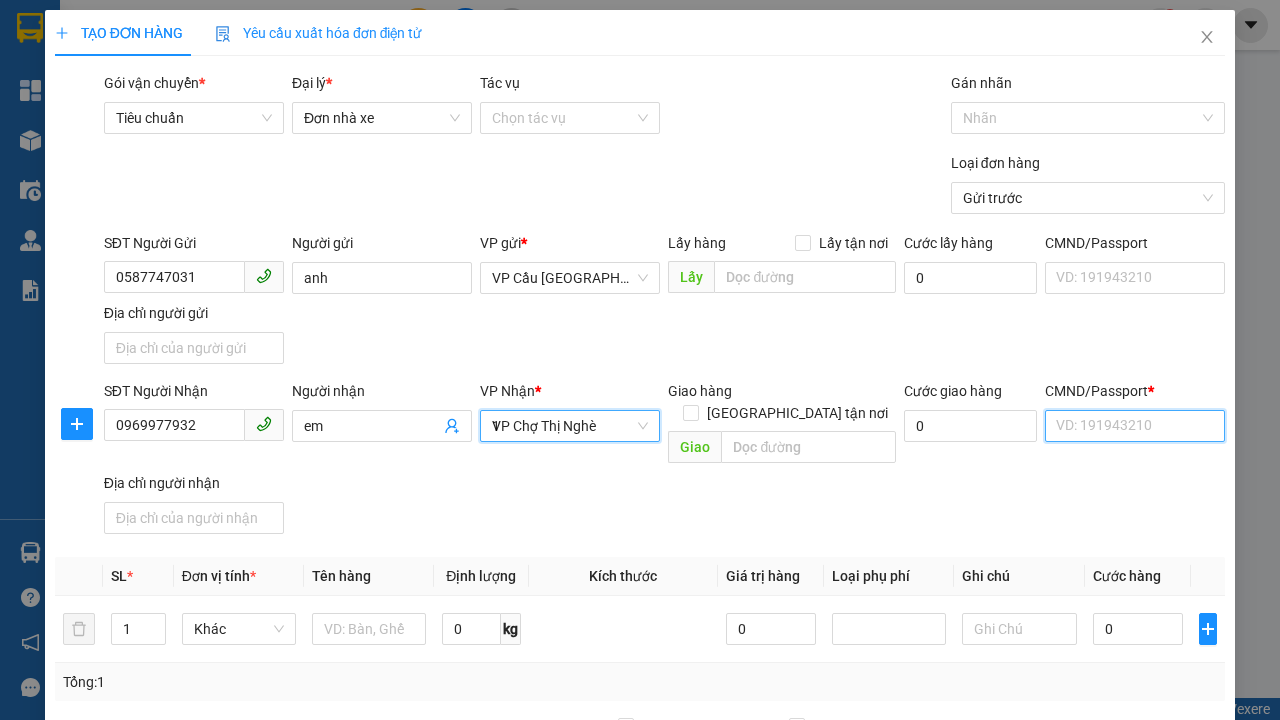 click on "CMND/Passport  *" at bounding box center (1135, 426) 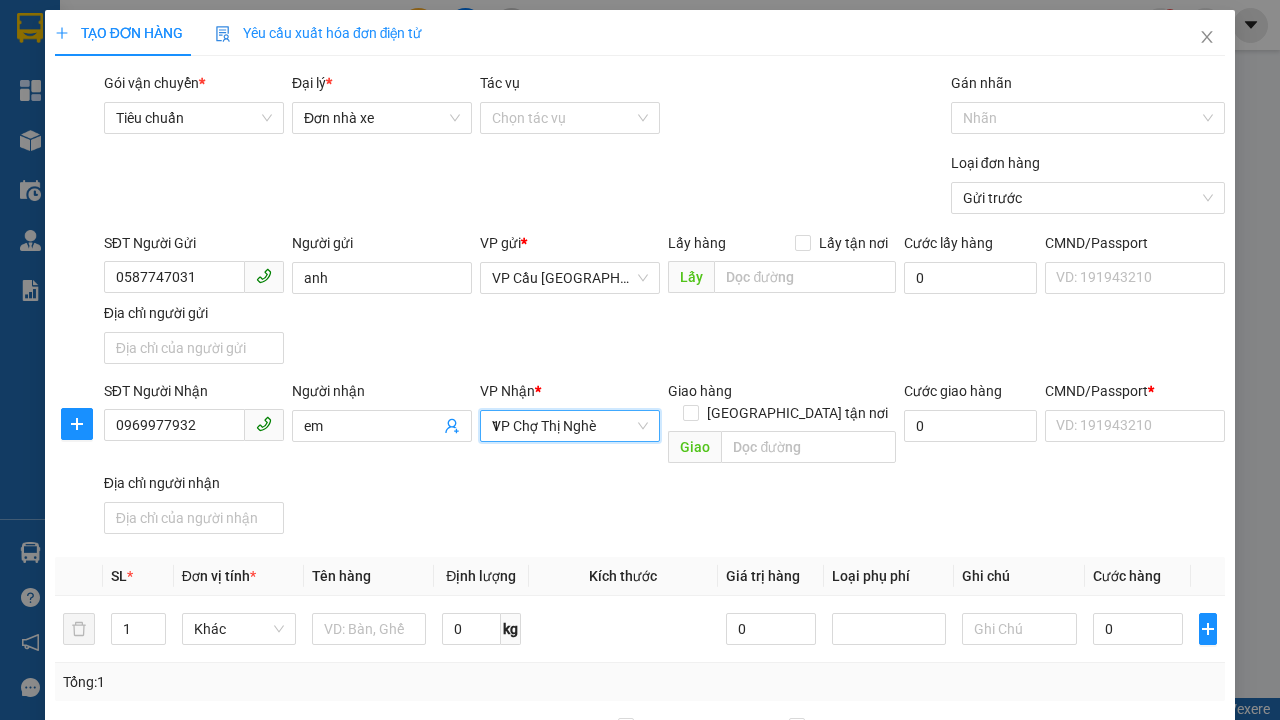 click on "SĐT Người Gửi 0587747031 Người gửi anh VP gửi  * VP Cầu [GEOGRAPHIC_DATA] Lấy hàng Lấy tận nơi Lấy Cước lấy hàng 0 CMND/Passport VD: [PASSPORT] Địa chỉ người gửi" at bounding box center [664, 302] 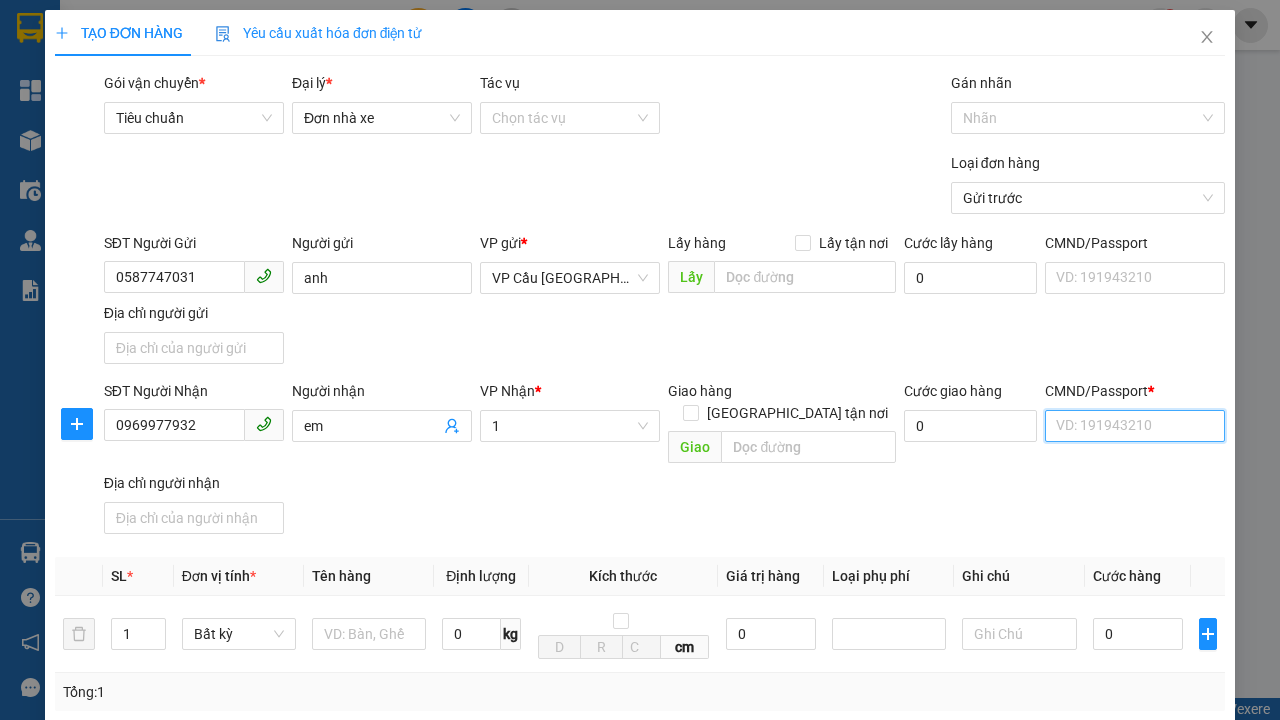 click on "CMND/Passport  *" at bounding box center [1135, 426] 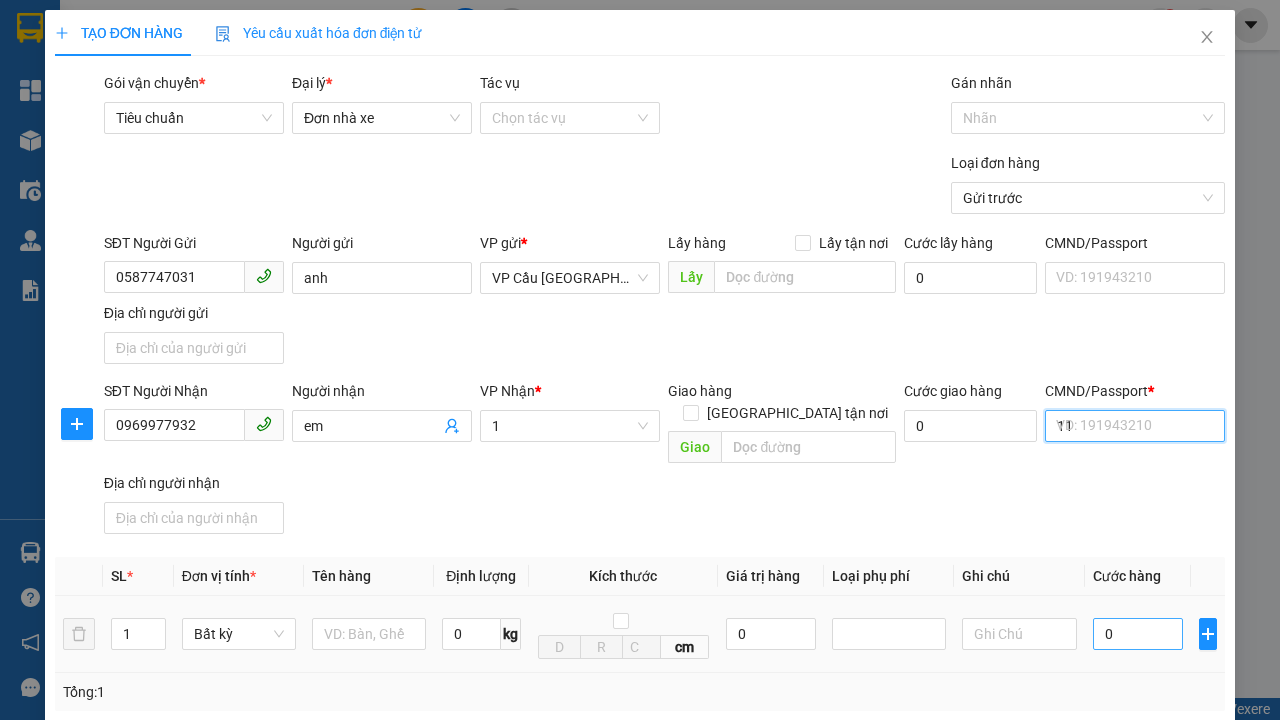 type on "11" 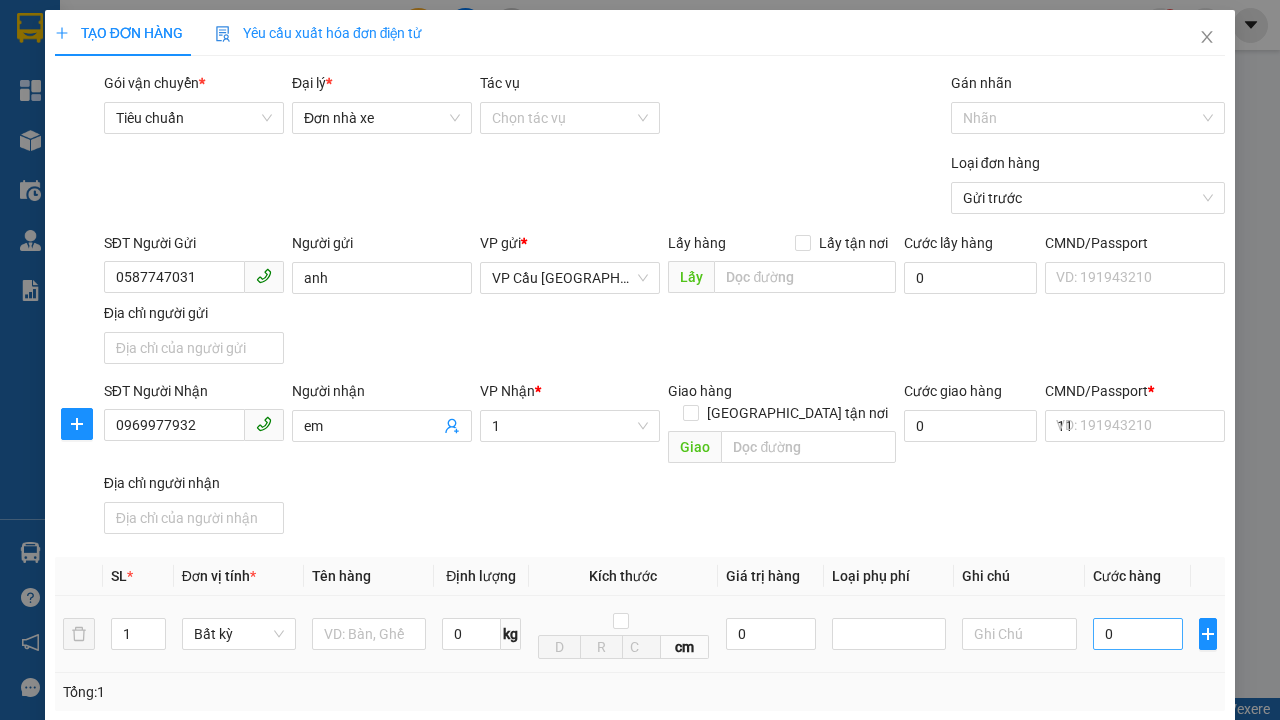 click on "SĐT Người Nhận 0969977932 Người nhận em VP Nhận  * 1 Giao hàng [GEOGRAPHIC_DATA] tận nơi Giao Cước giao hàng 0 CMND/Passport  * 11 VD: [PASSPORT] Địa chỉ người nhận" at bounding box center [664, 461] 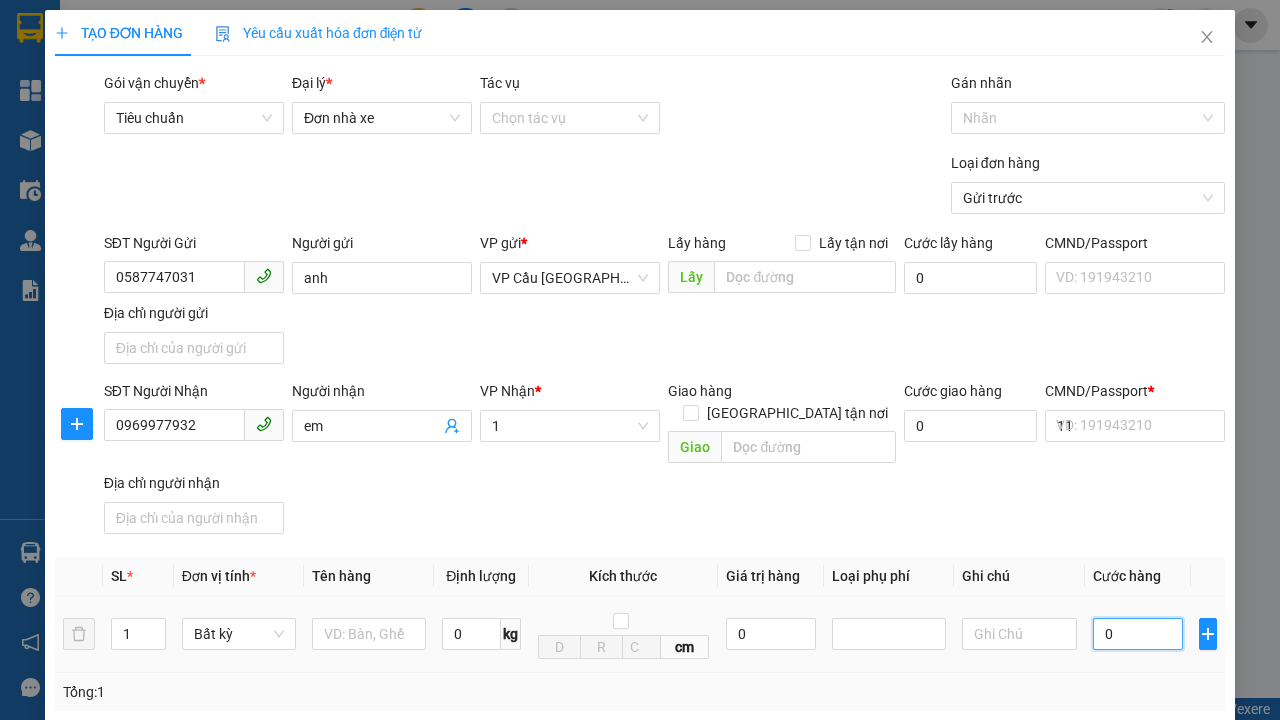click on "0" at bounding box center [1138, 634] 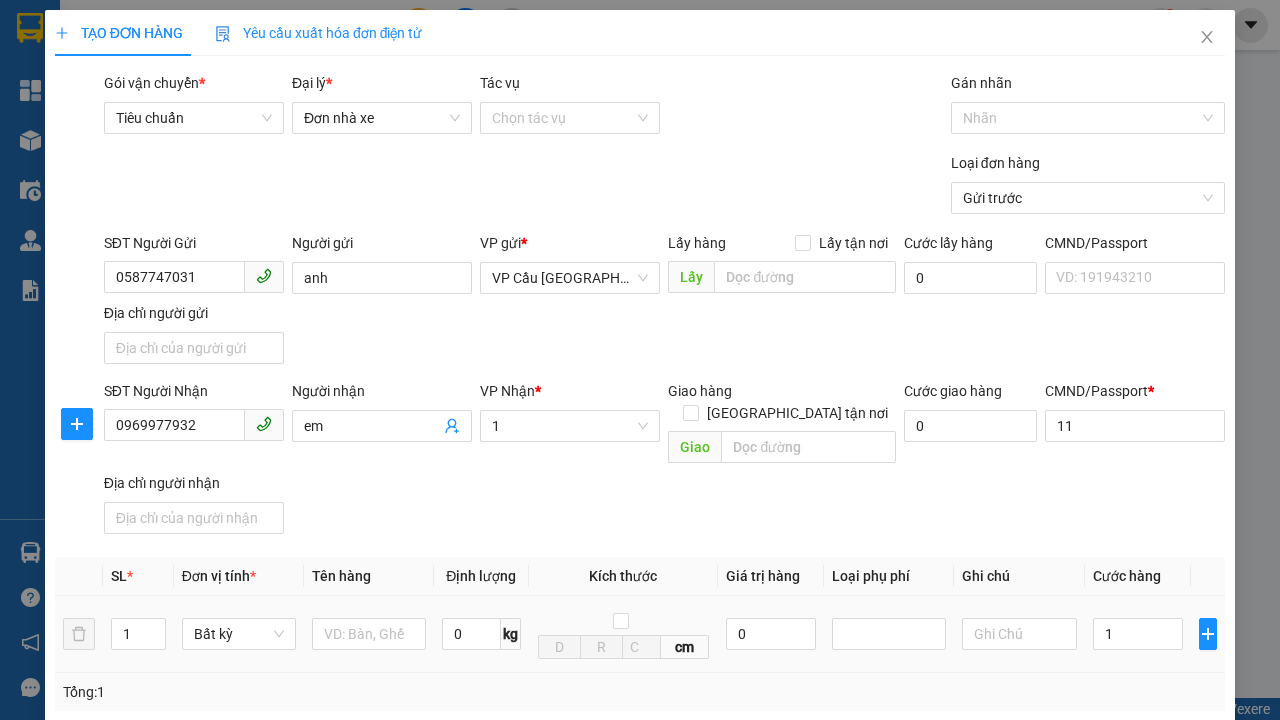 click on "Ghi chú" at bounding box center [1019, 576] 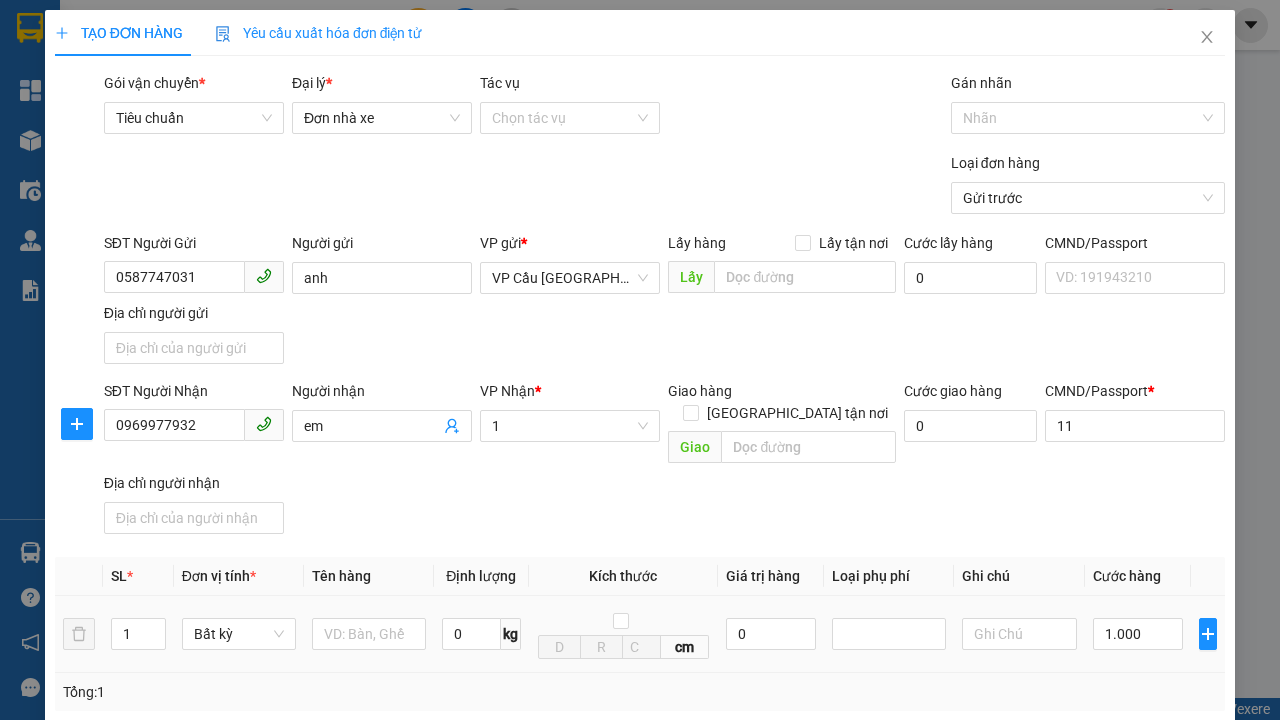 type on "300" 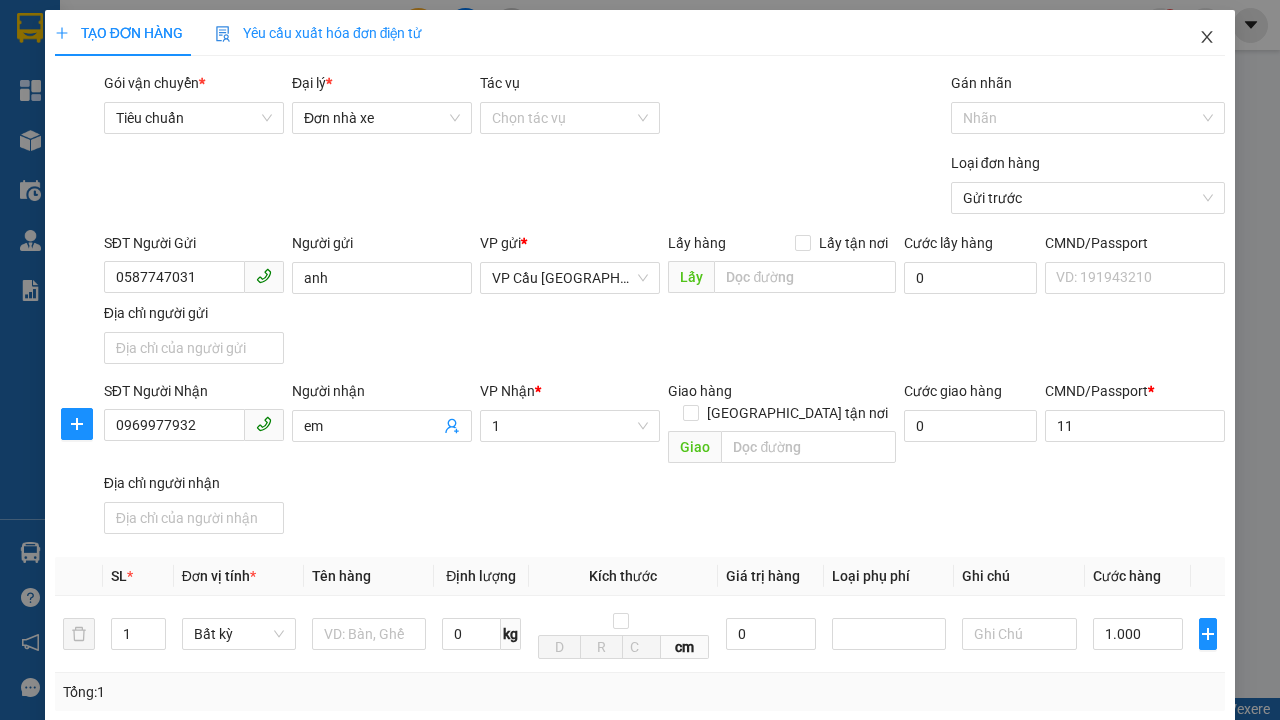 click 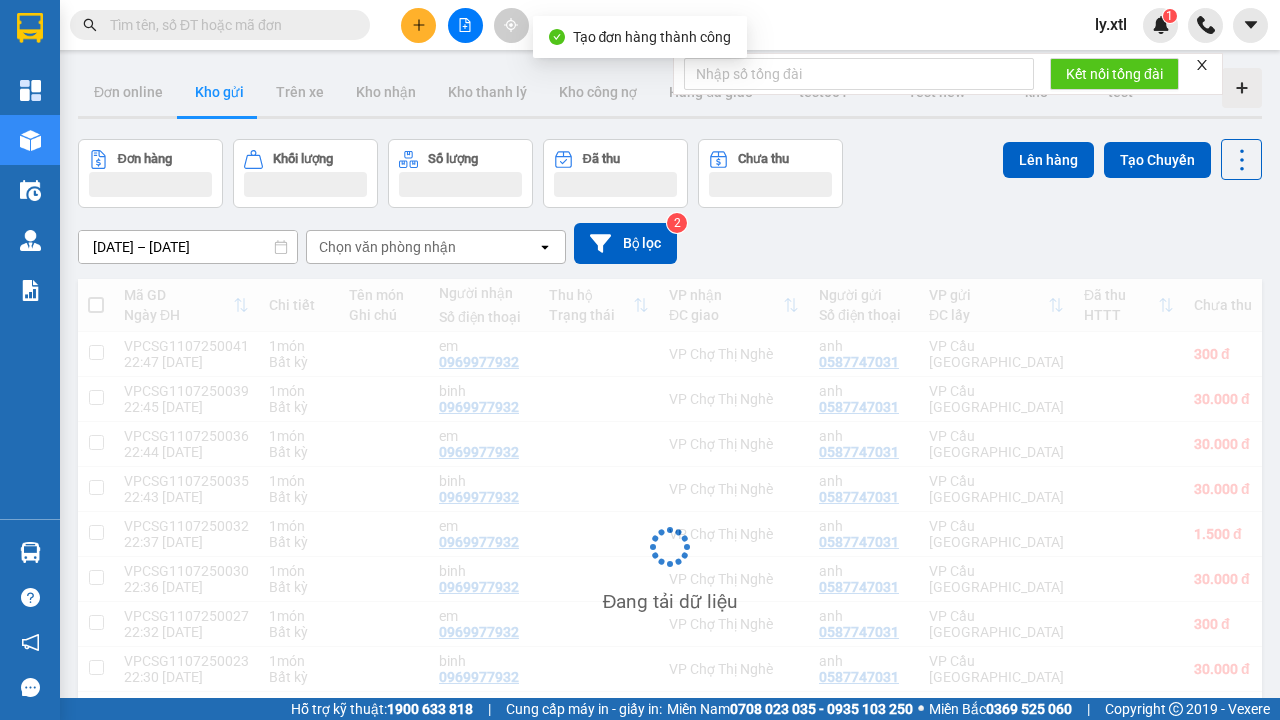 scroll, scrollTop: 3, scrollLeft: 0, axis: vertical 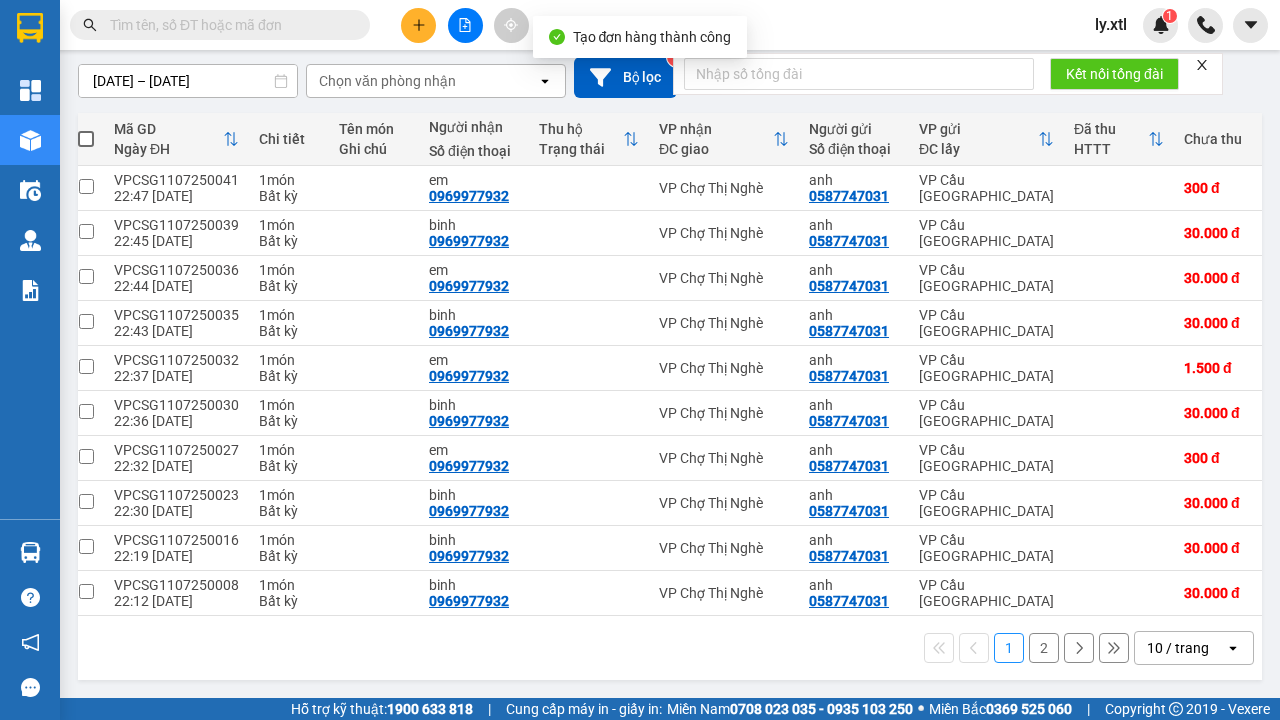 click at bounding box center (86, 186) 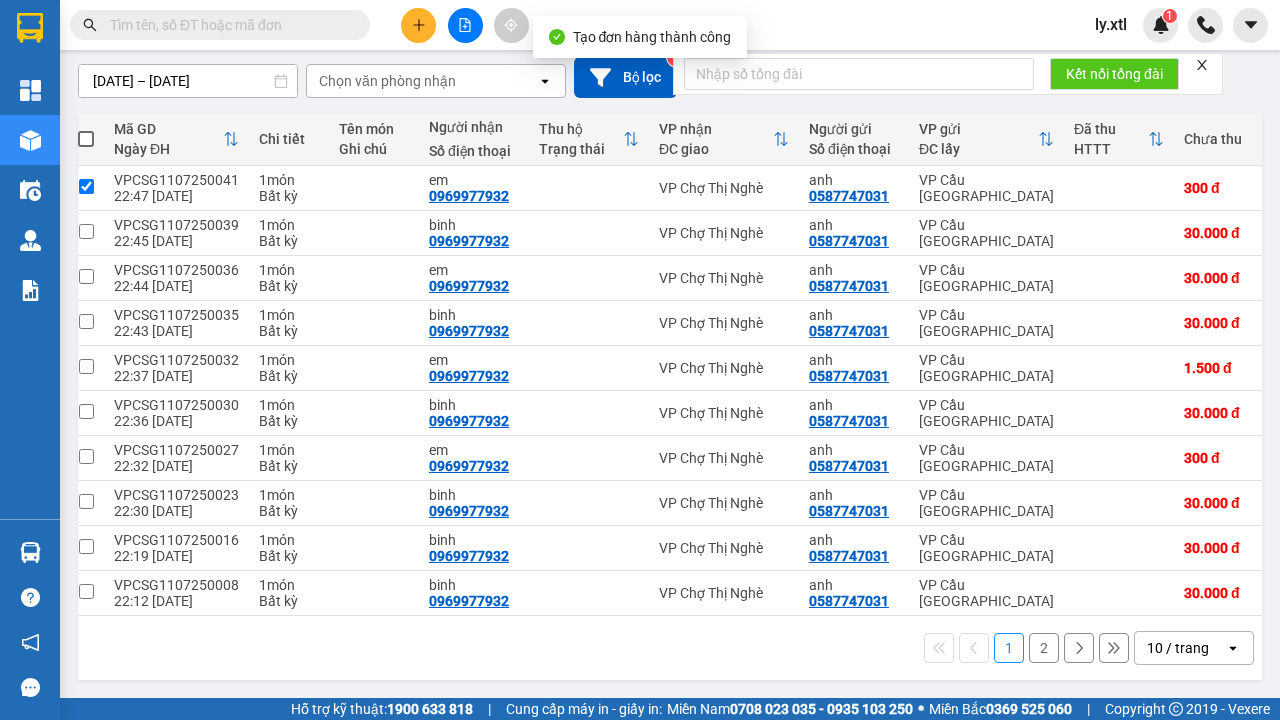 checkbox on "true" 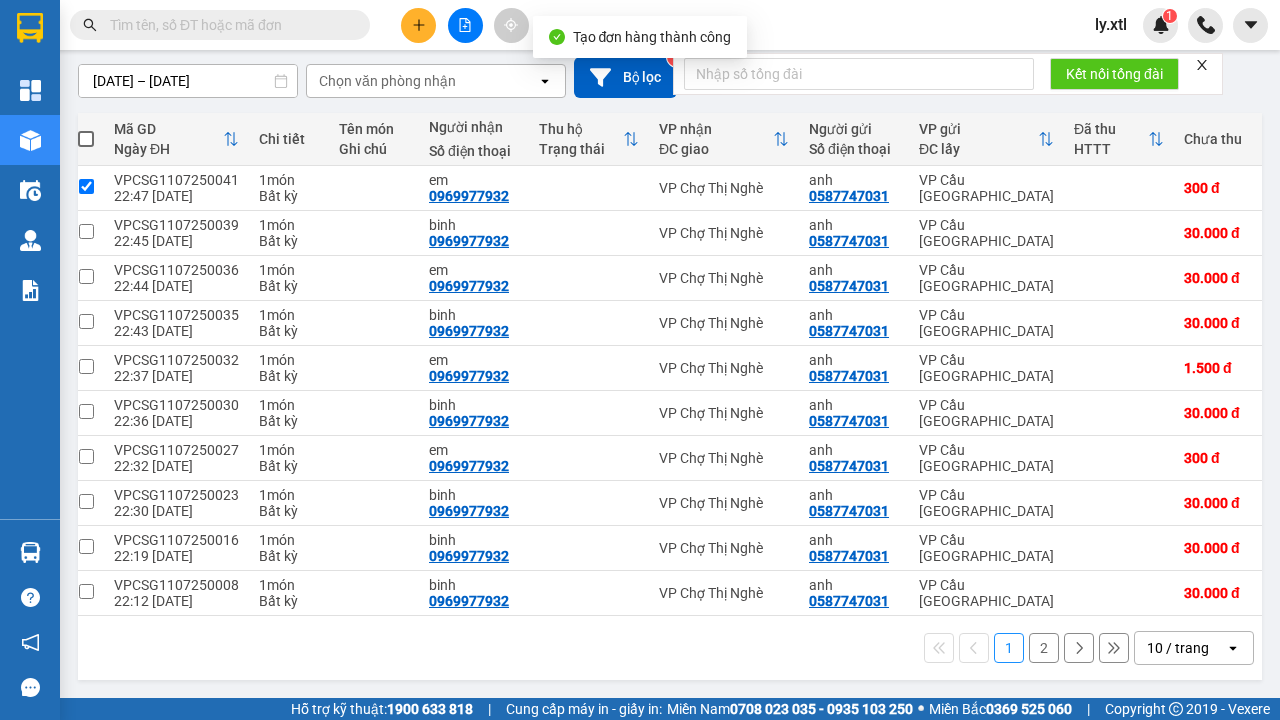 click on "Lên hàng" at bounding box center (1048, -9) 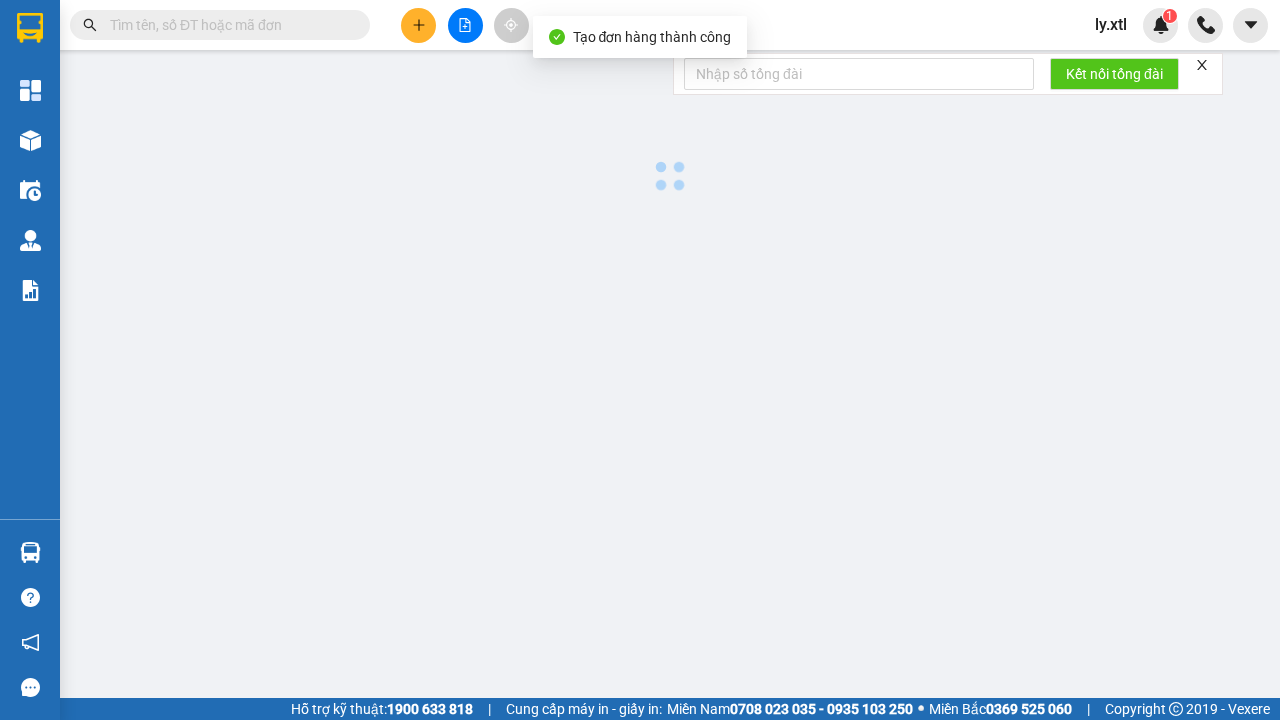 scroll, scrollTop: 0, scrollLeft: 0, axis: both 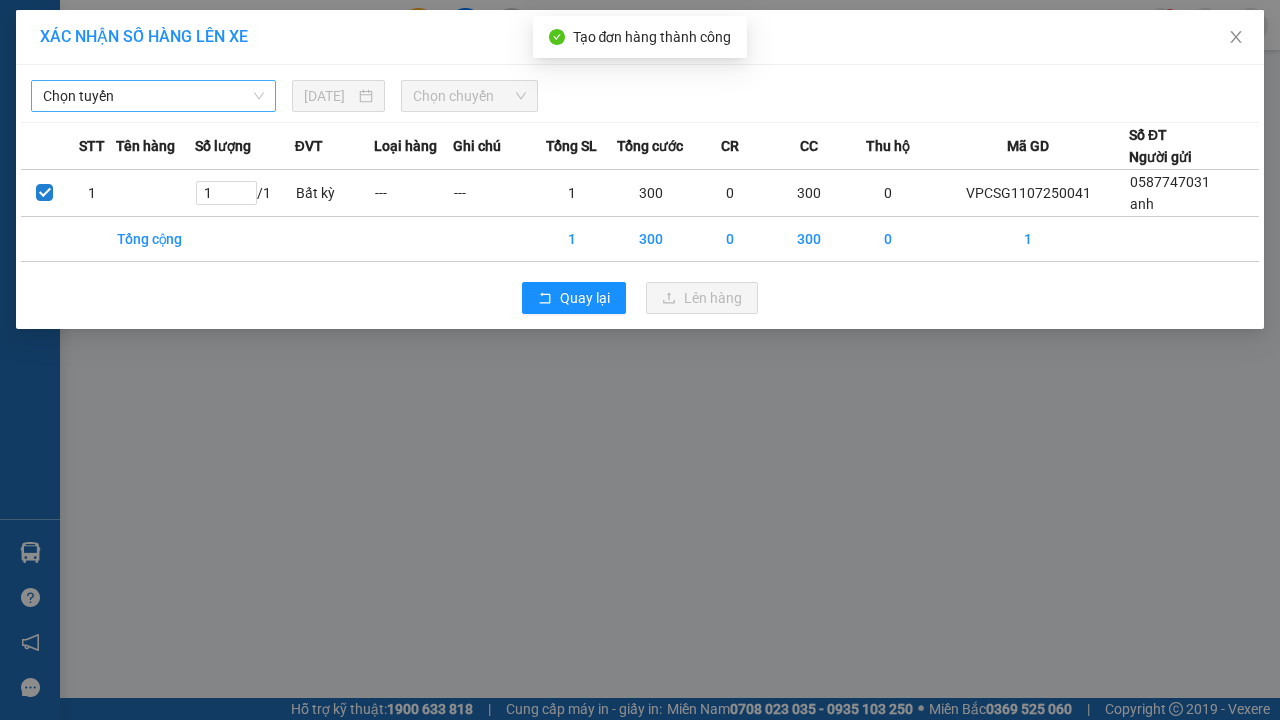 click on "Chọn tuyến" at bounding box center (153, 96) 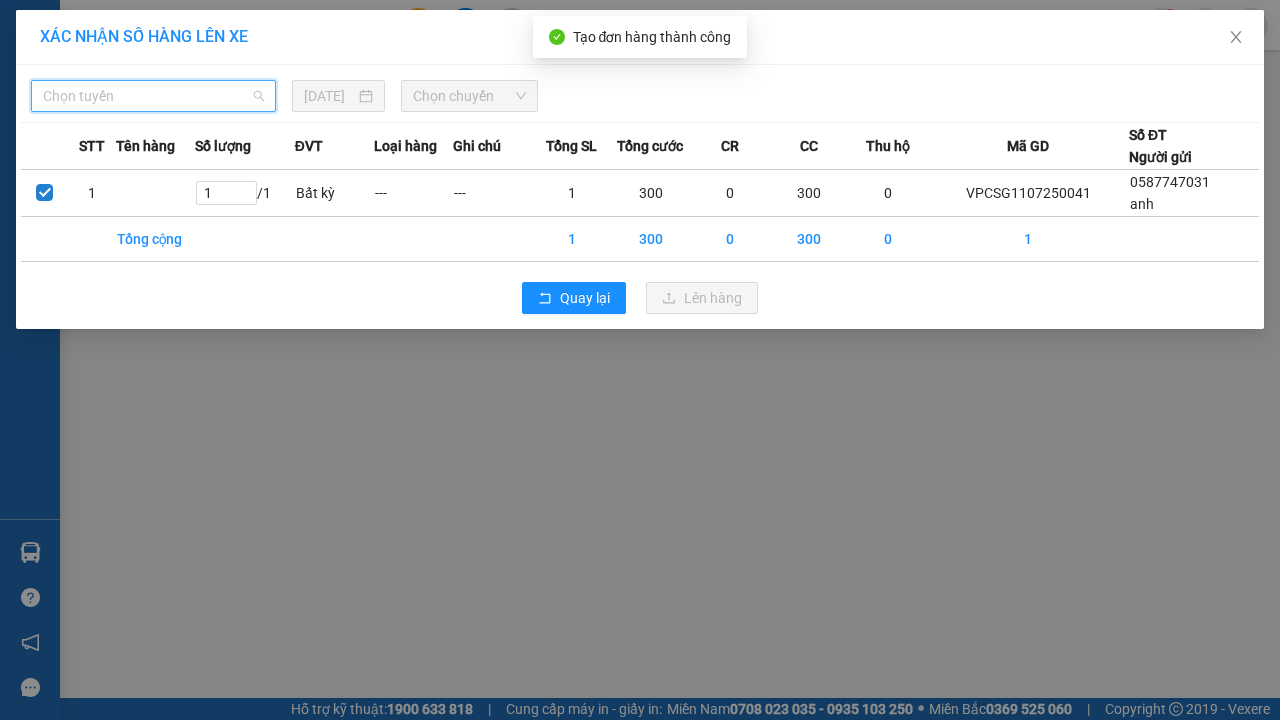 click on "LHP - ĐBP - [PERSON_NAME] - [GEOGRAPHIC_DATA]" at bounding box center (153, 328) 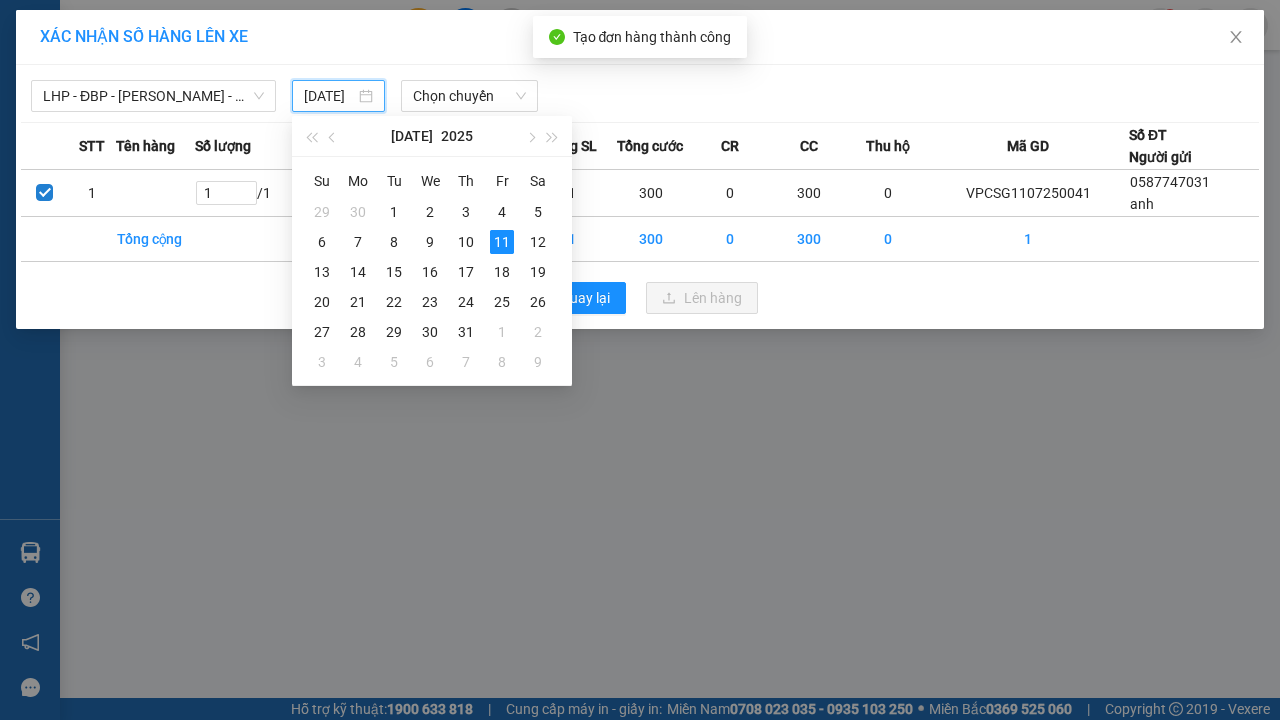 click on "11" at bounding box center (502, 242) 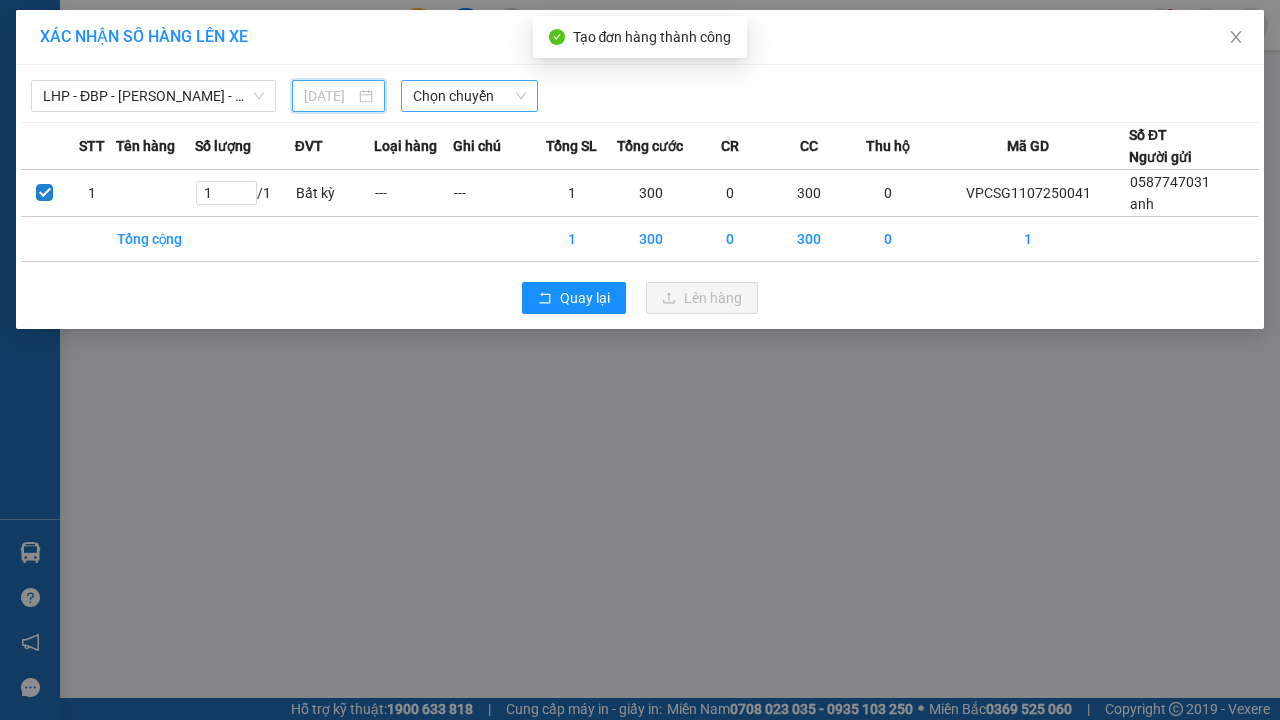 click on "Chọn chuyến" at bounding box center [469, 96] 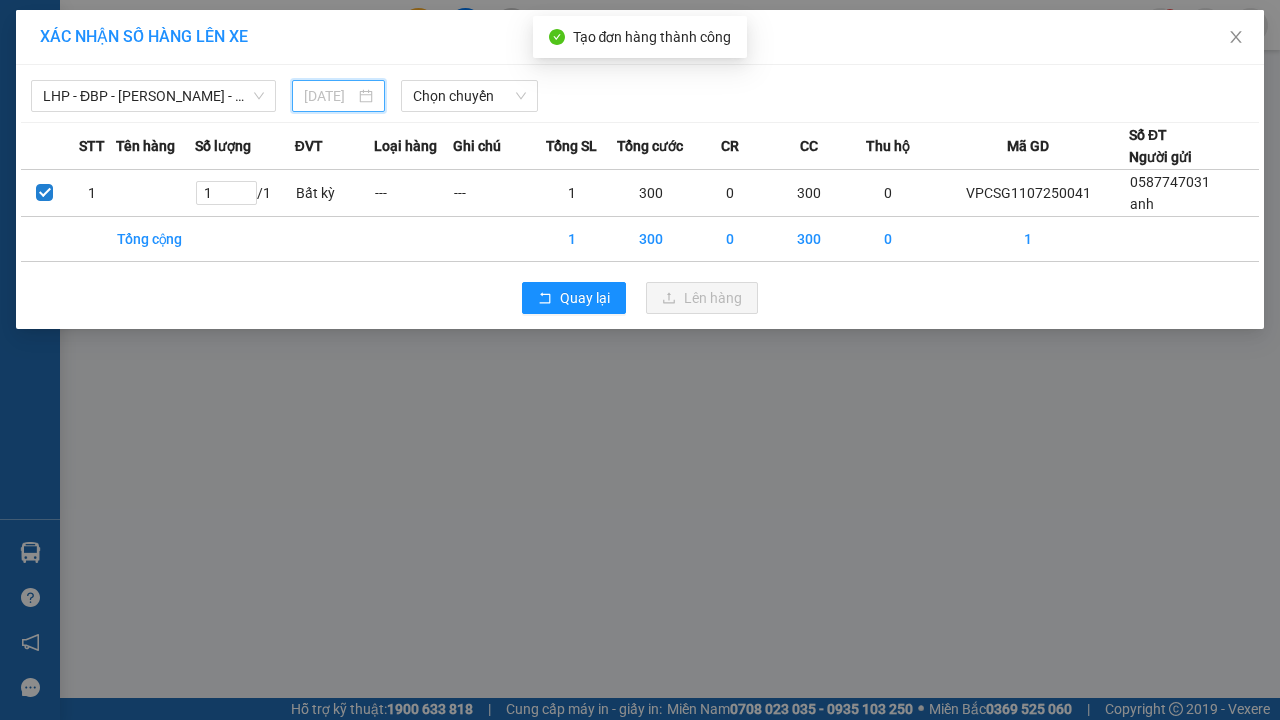 click on "Lên hàng" at bounding box center (713, 298) 